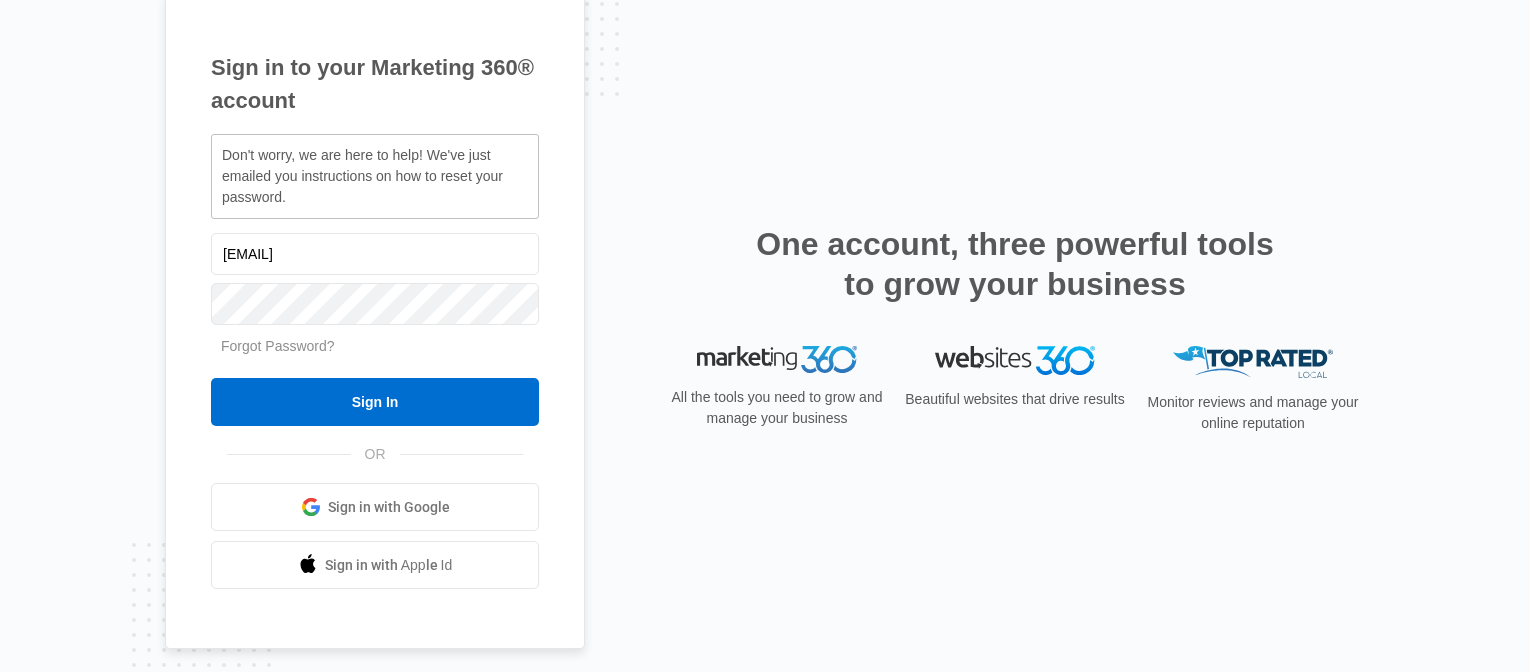 scroll, scrollTop: 0, scrollLeft: 0, axis: both 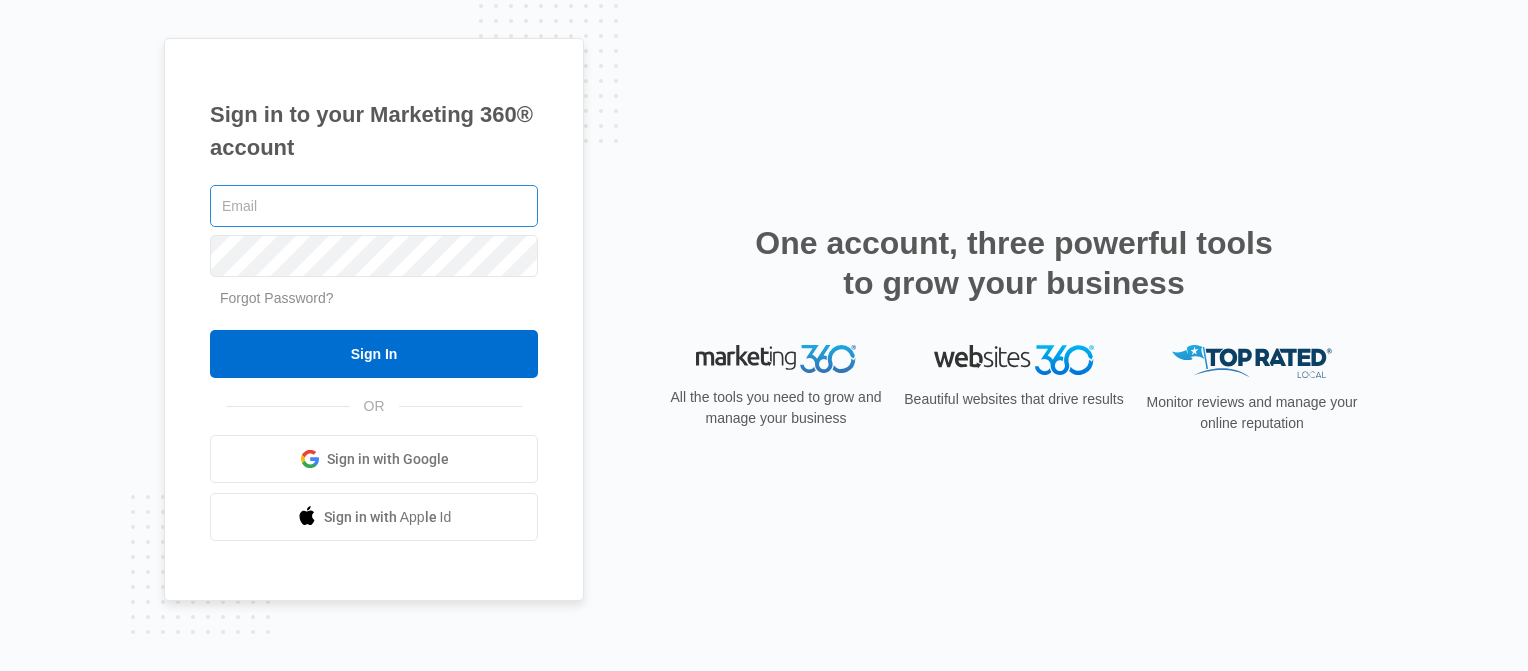 click at bounding box center (374, 206) 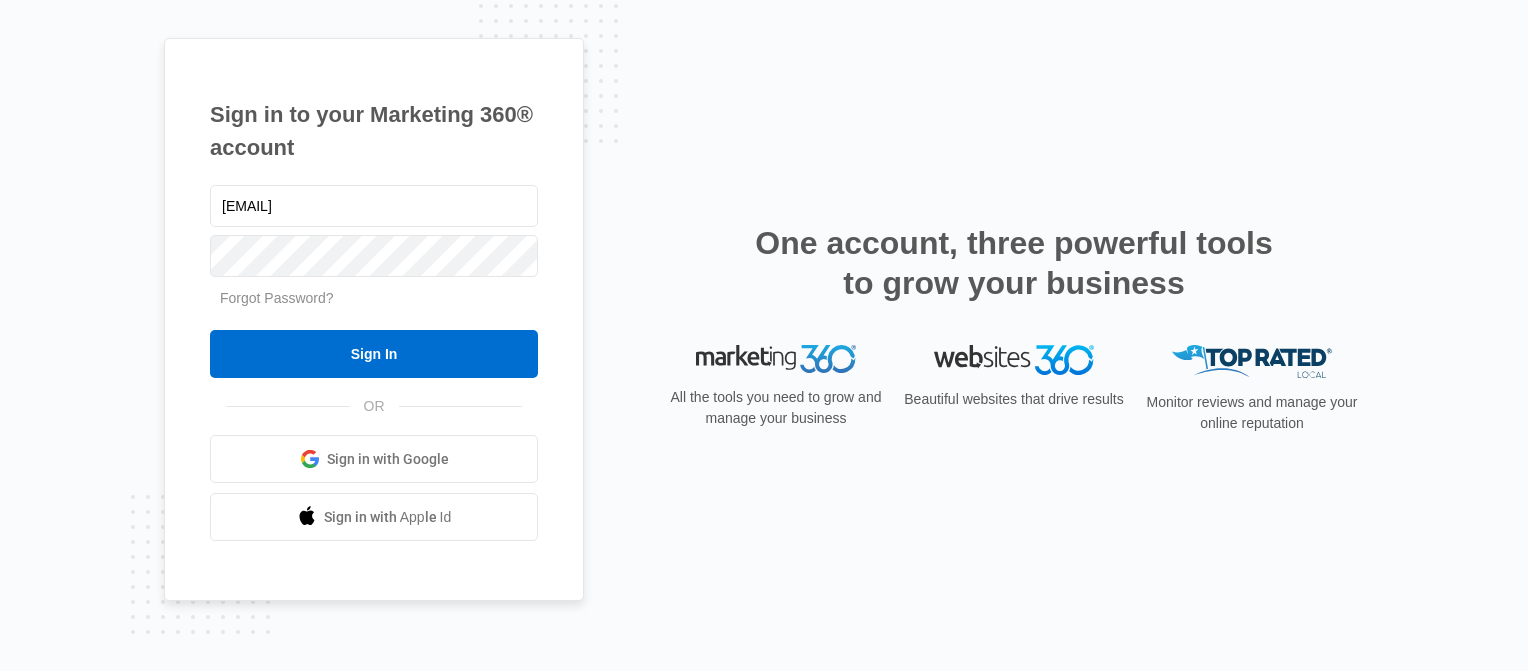 type on "[EMAIL]" 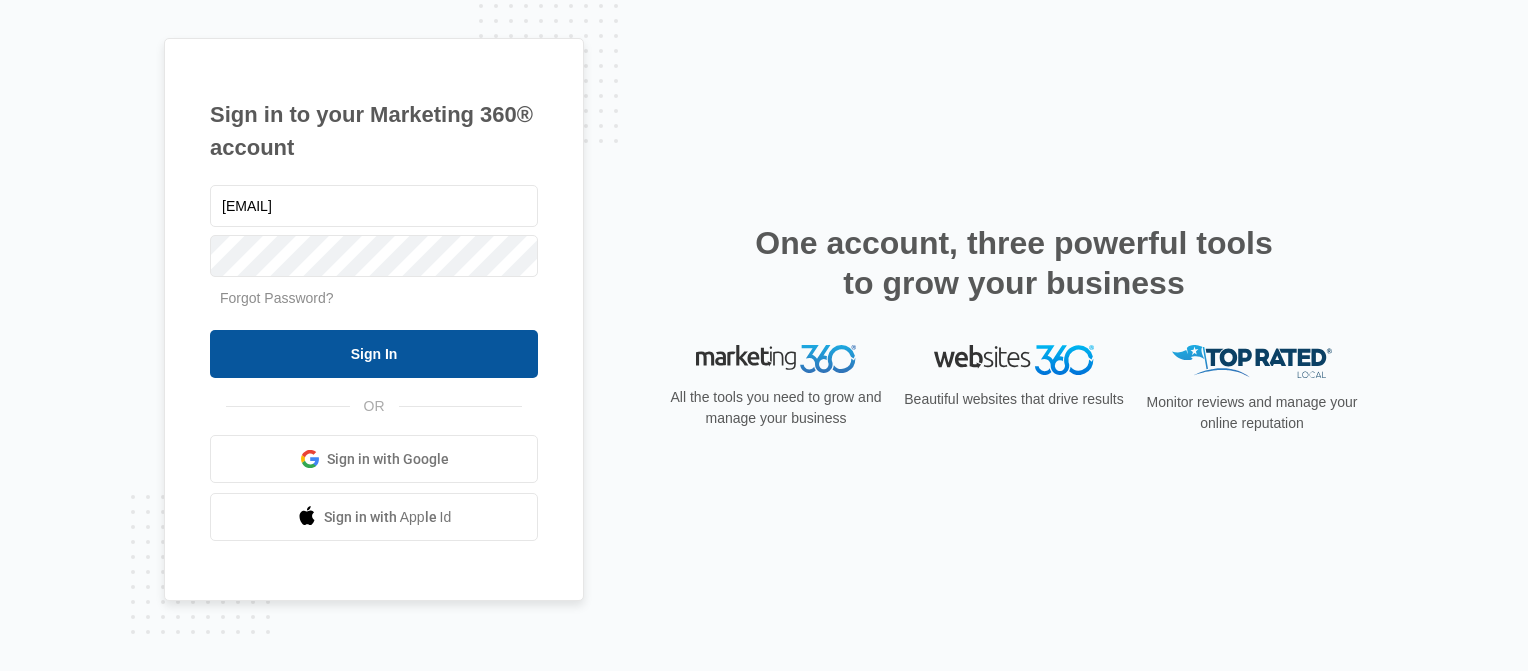 click on "Sign In" at bounding box center [374, 354] 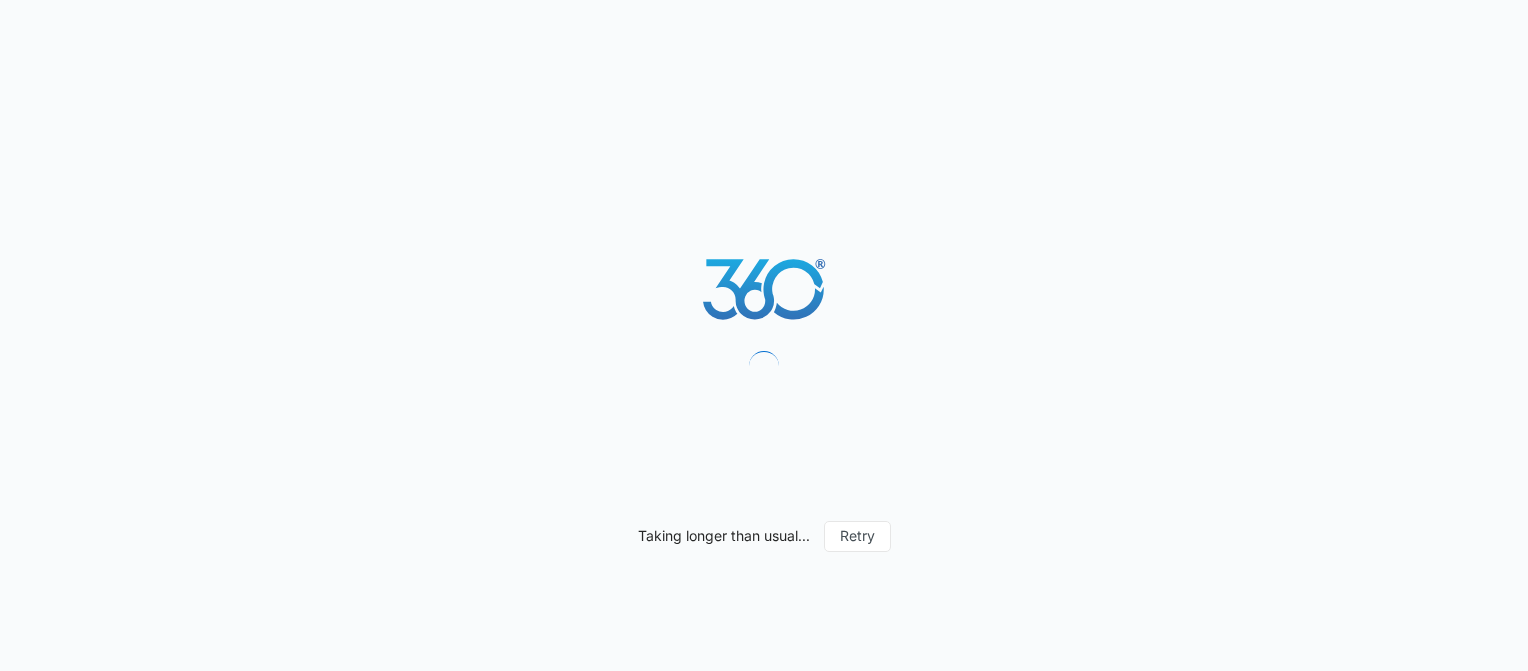 scroll, scrollTop: 0, scrollLeft: 0, axis: both 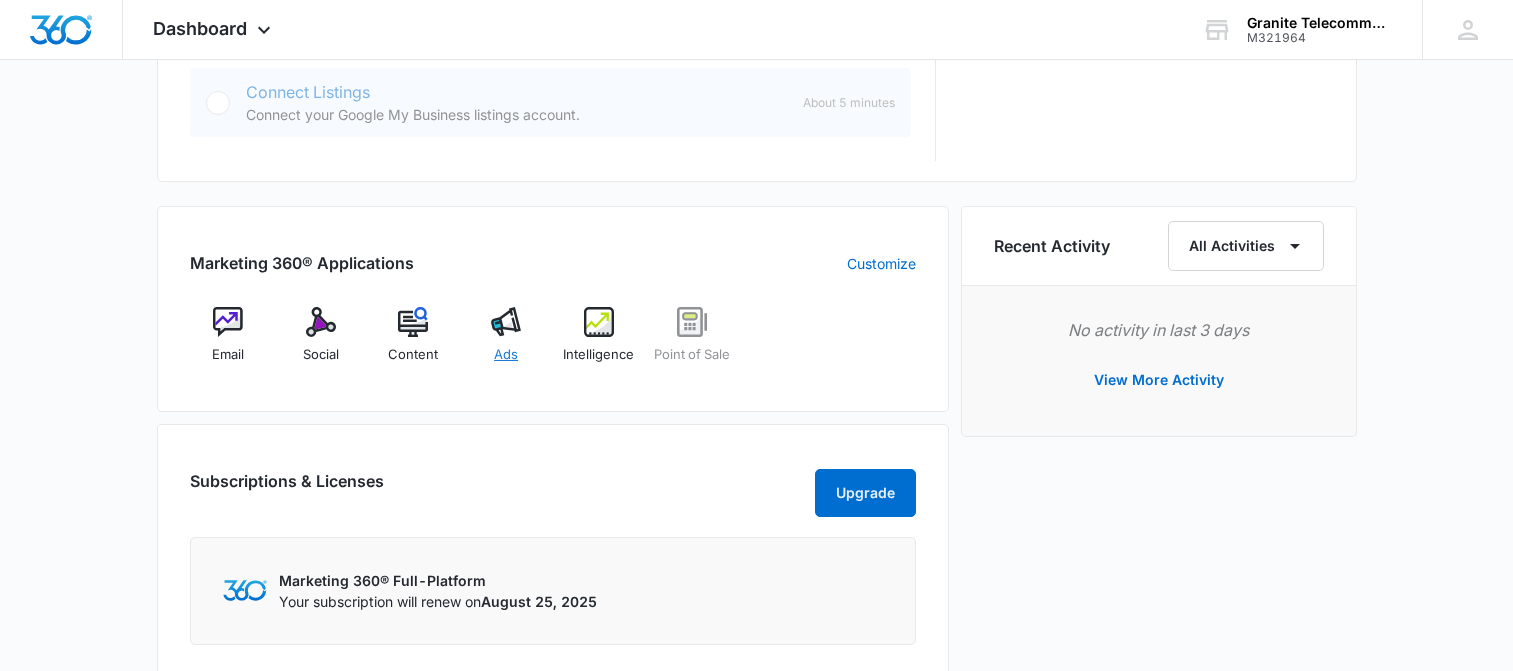 click at bounding box center (506, 322) 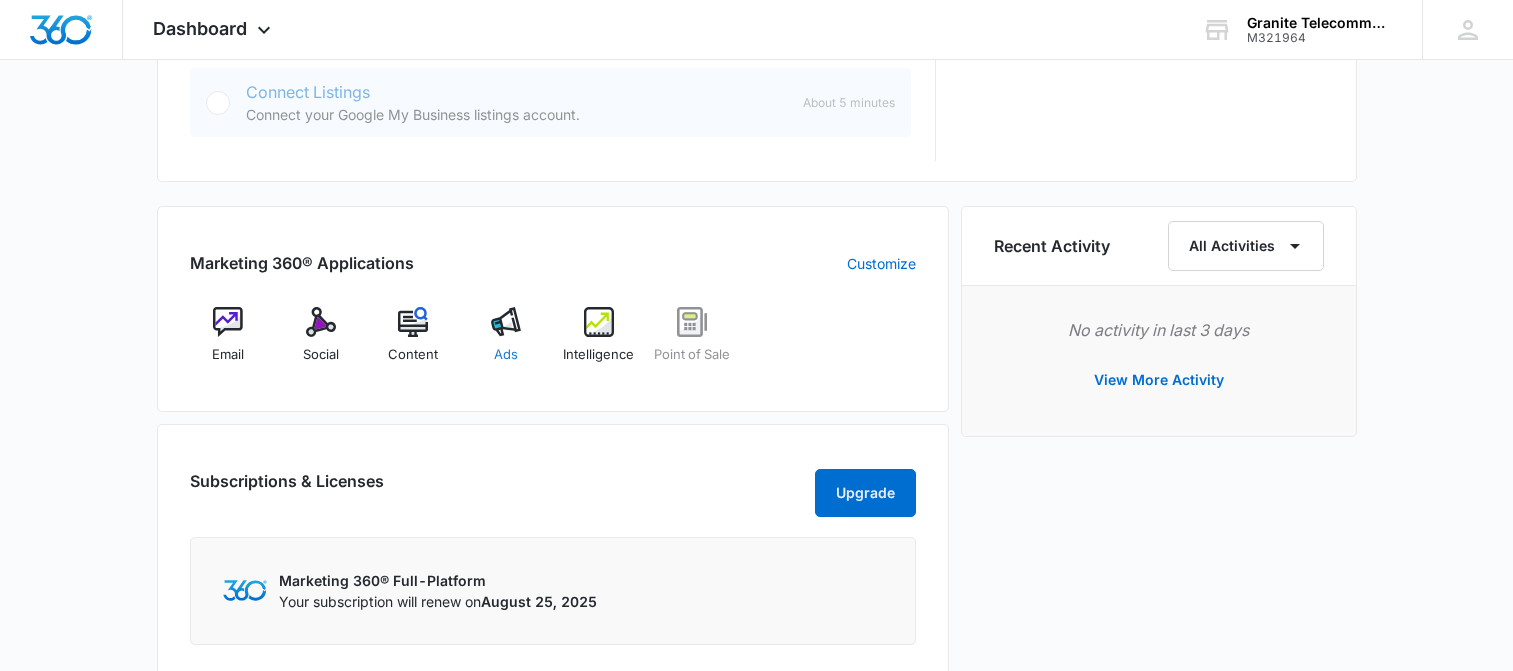 scroll, scrollTop: 0, scrollLeft: 0, axis: both 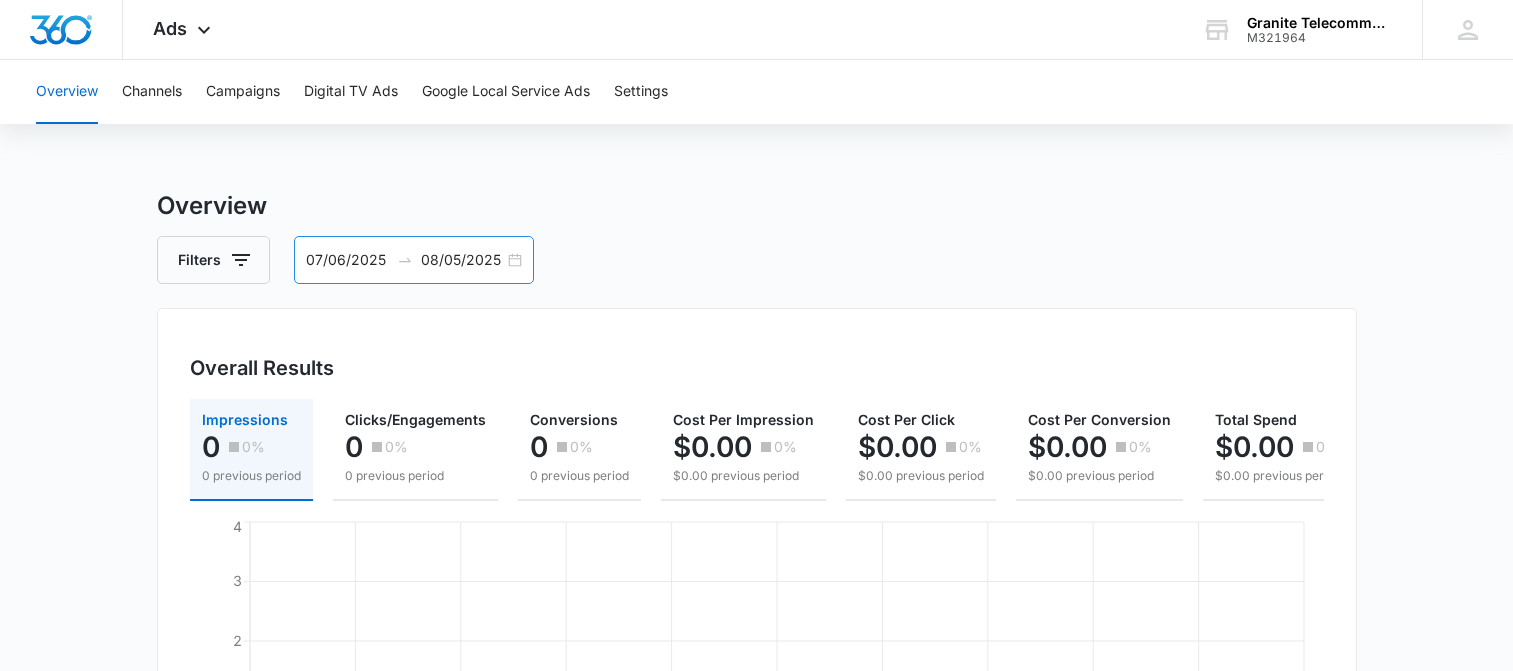 click on "07/06/2025 08/05/2025" at bounding box center (414, 260) 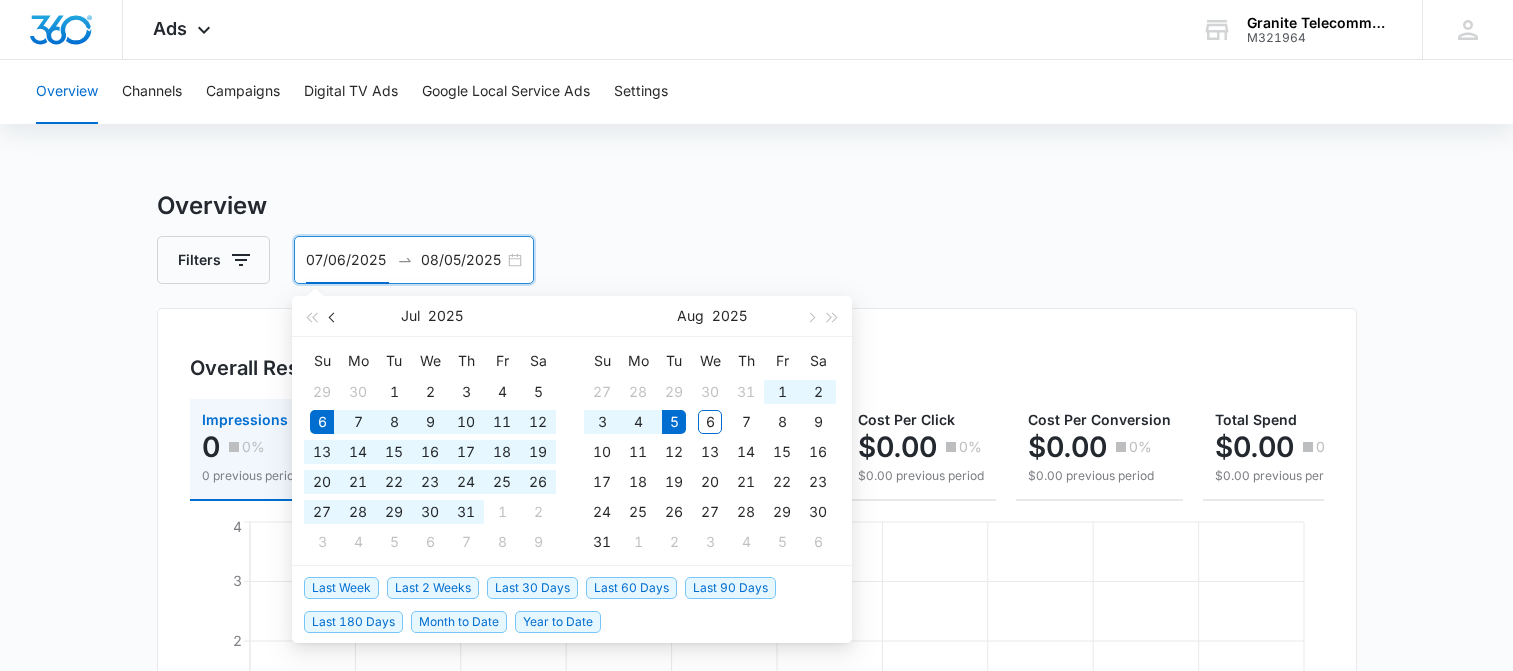 click at bounding box center (333, 316) 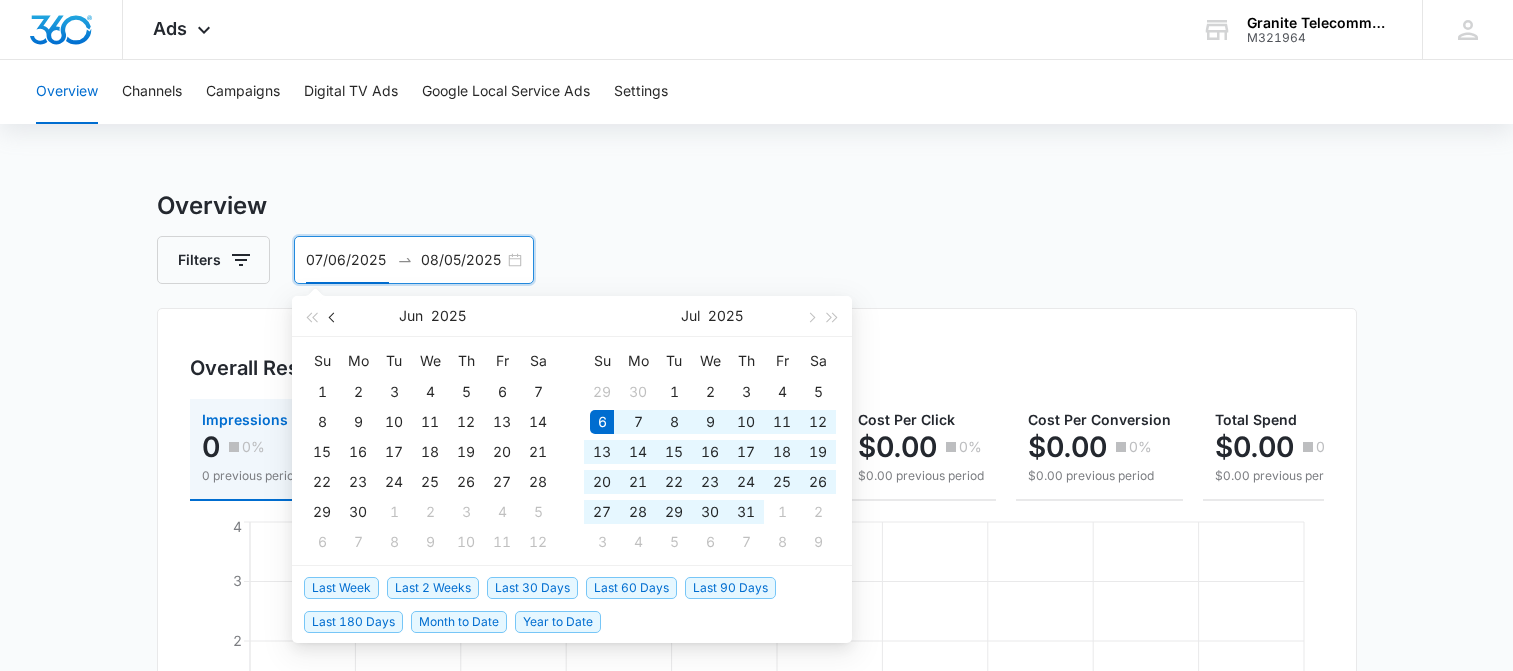 click at bounding box center [333, 316] 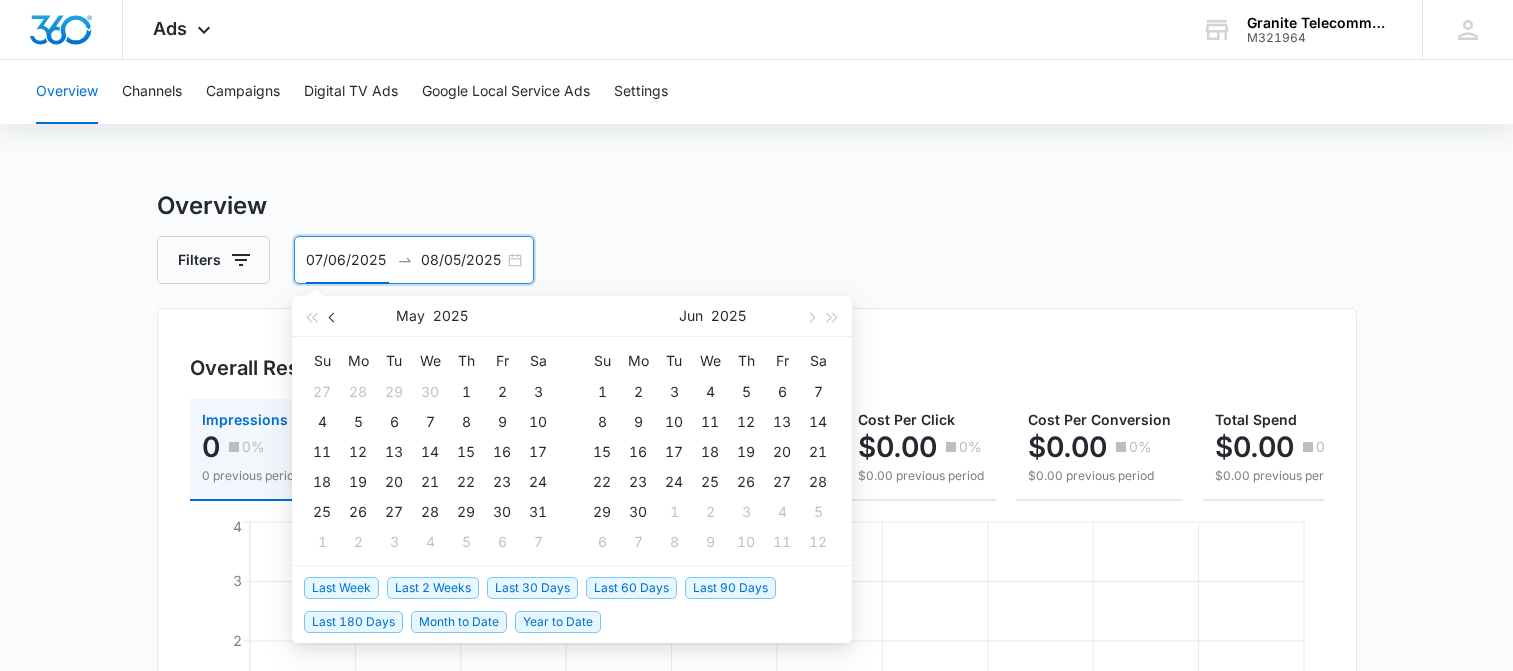 click at bounding box center [333, 316] 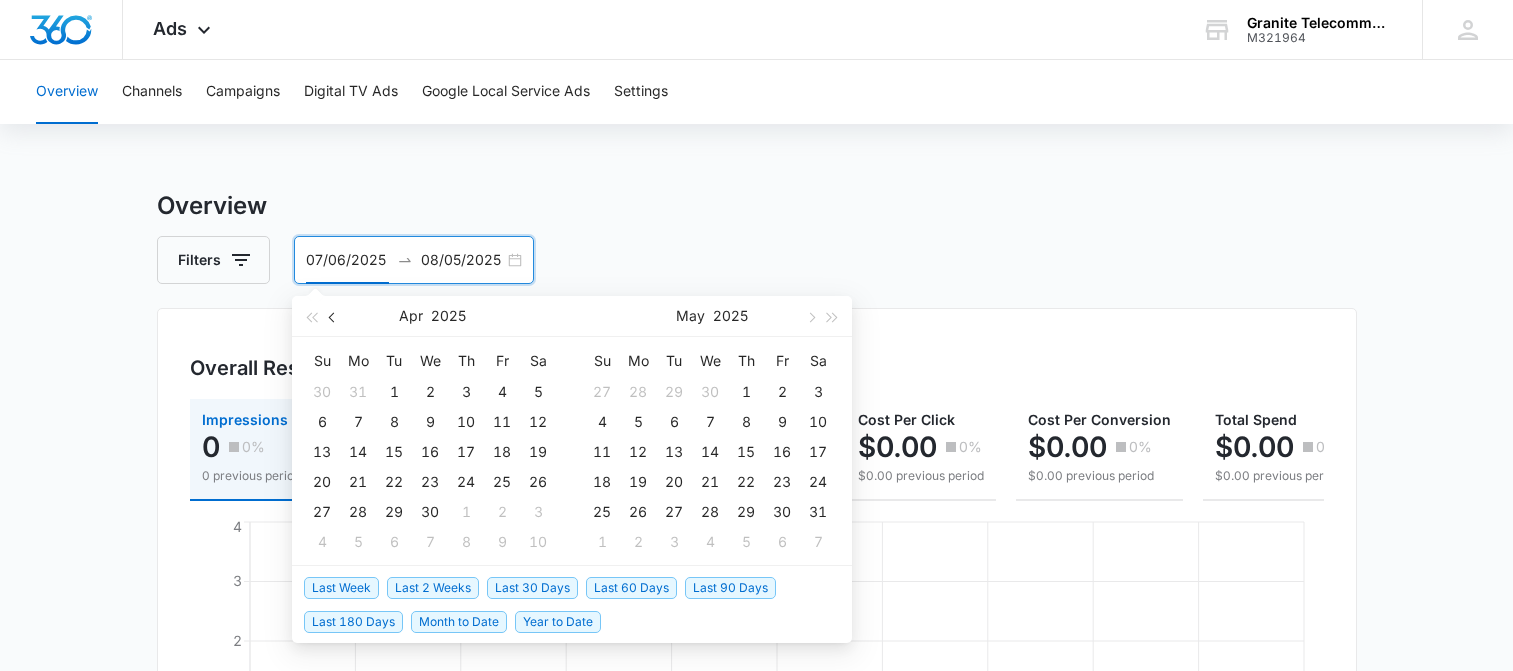 click at bounding box center [333, 316] 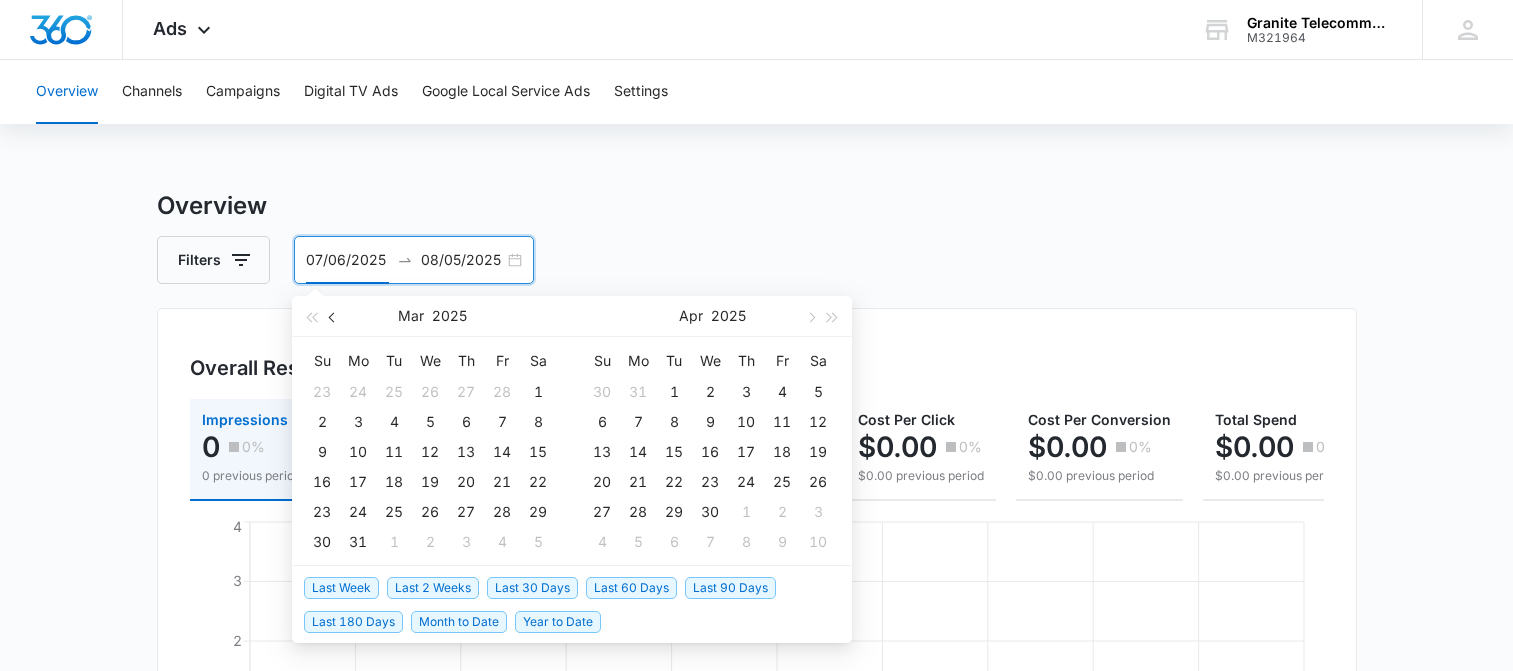 click at bounding box center [333, 316] 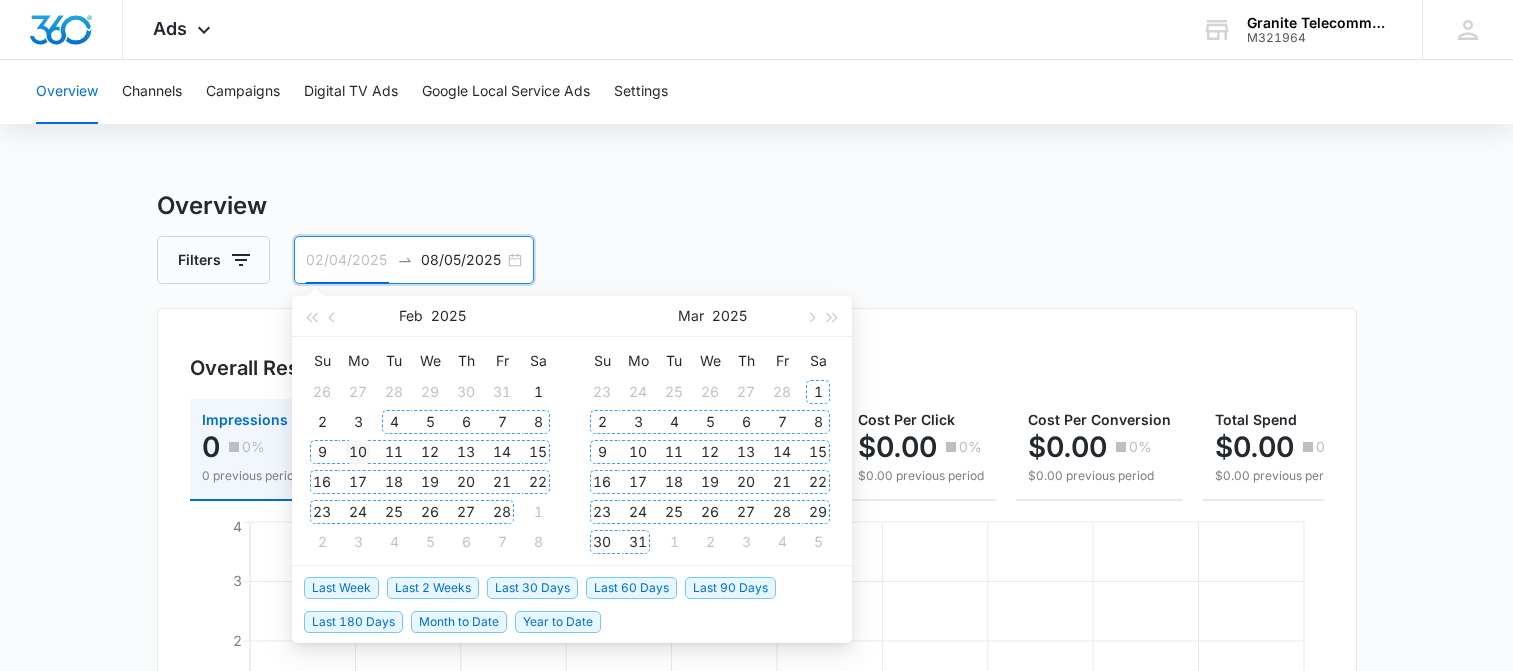 type on "02/10/2025" 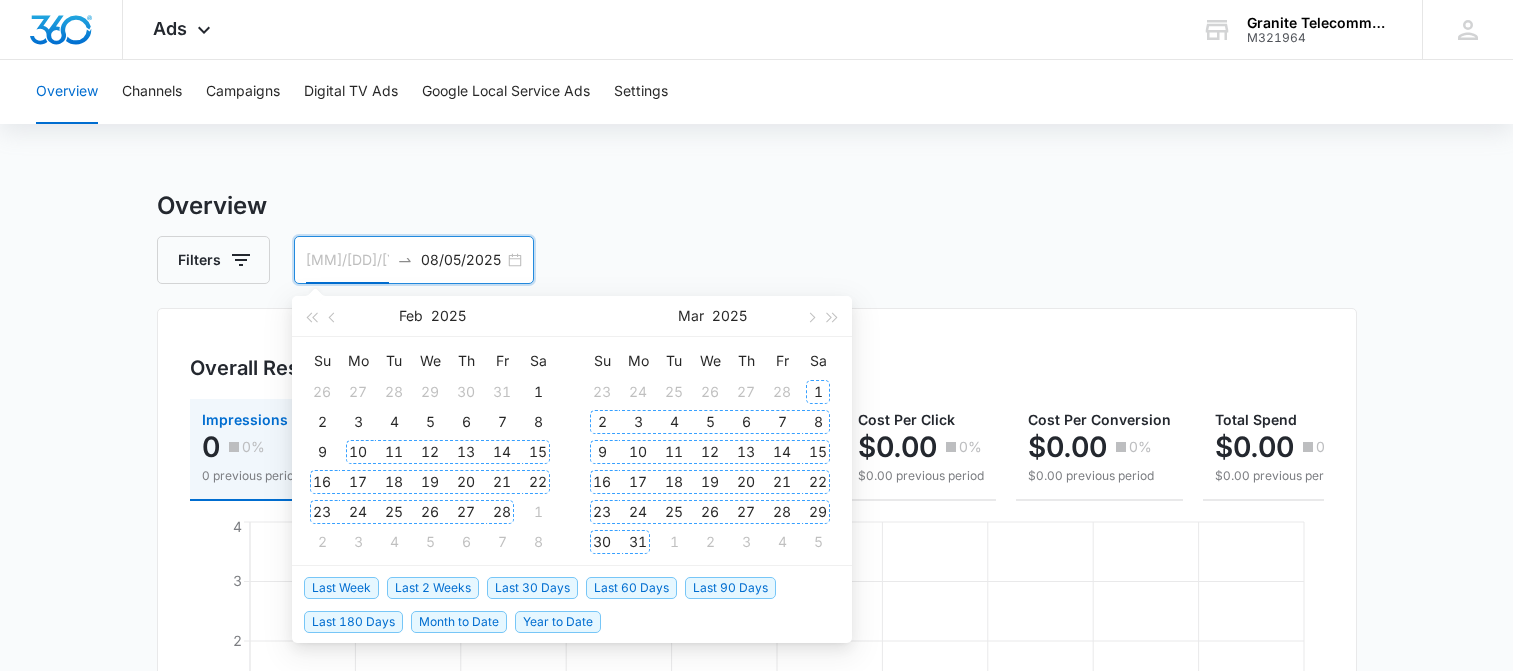 click on "10" at bounding box center [358, 452] 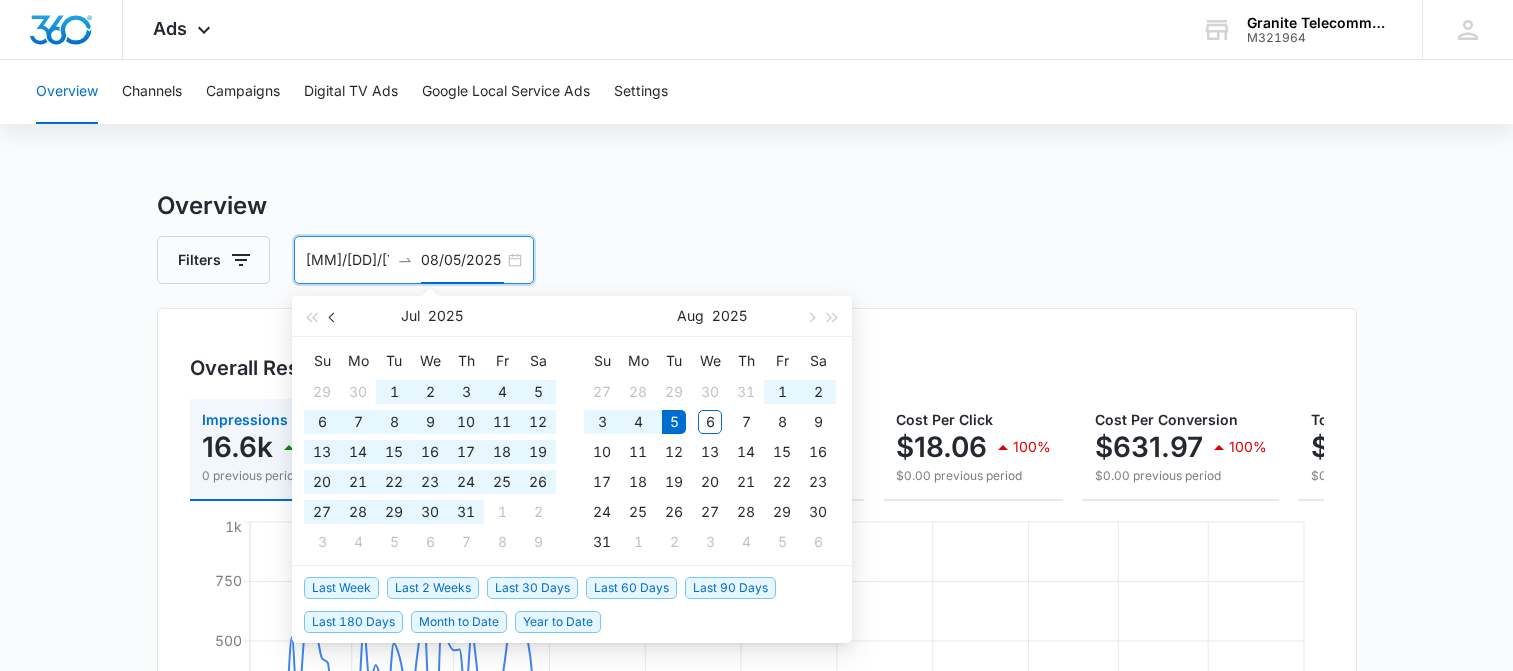 click at bounding box center [333, 316] 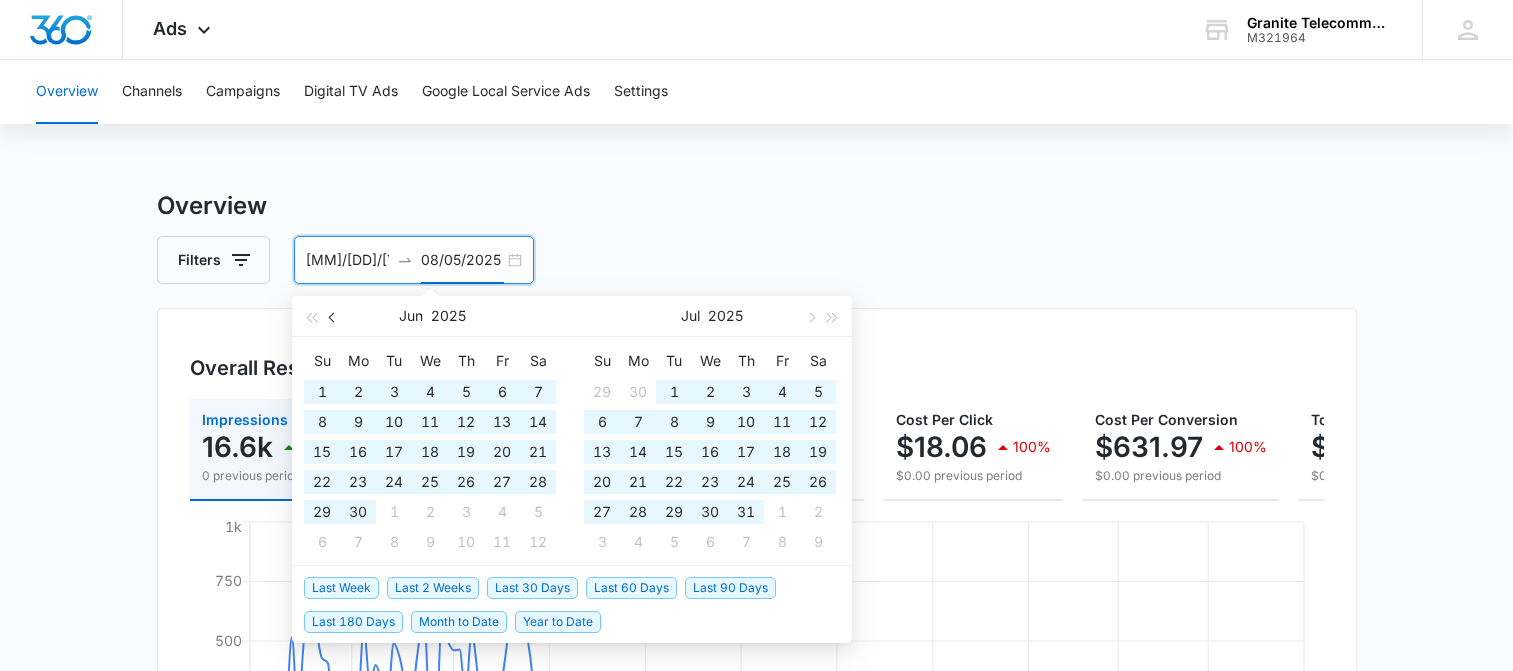 click at bounding box center [333, 316] 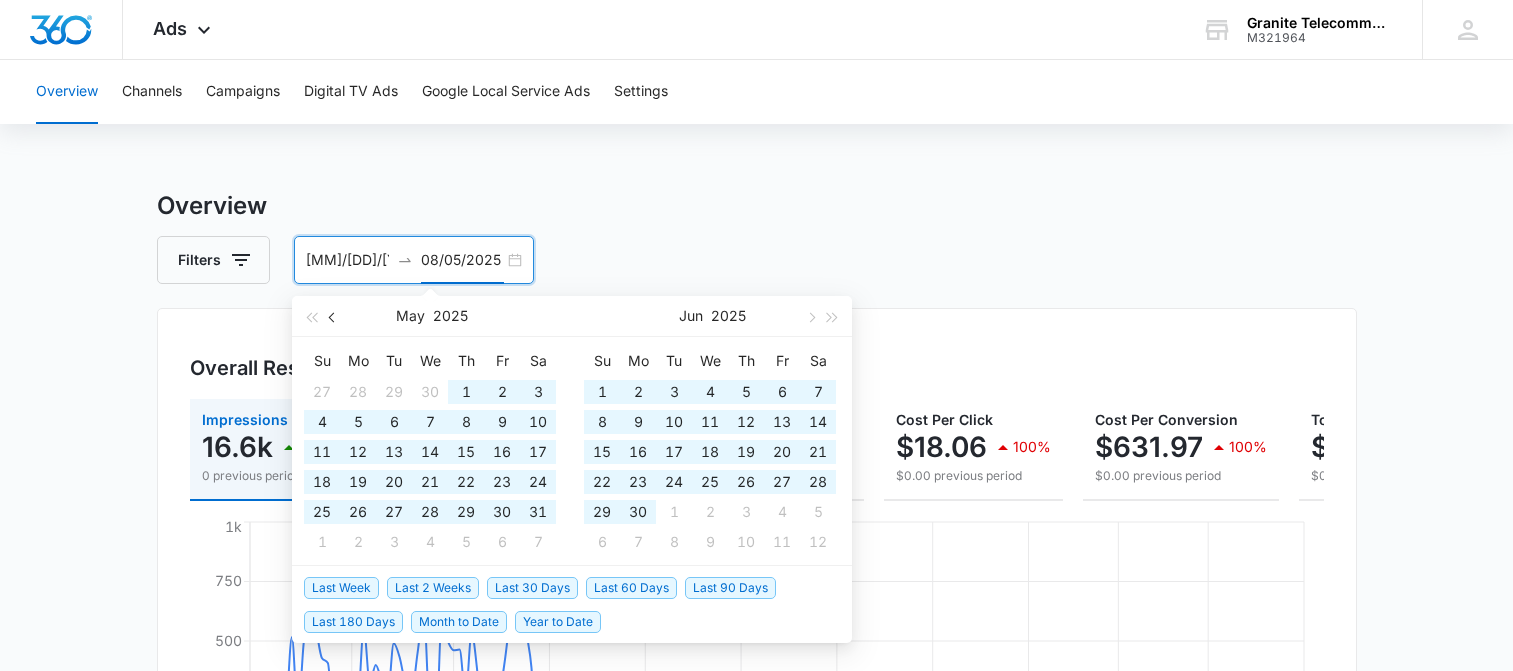 click at bounding box center [333, 316] 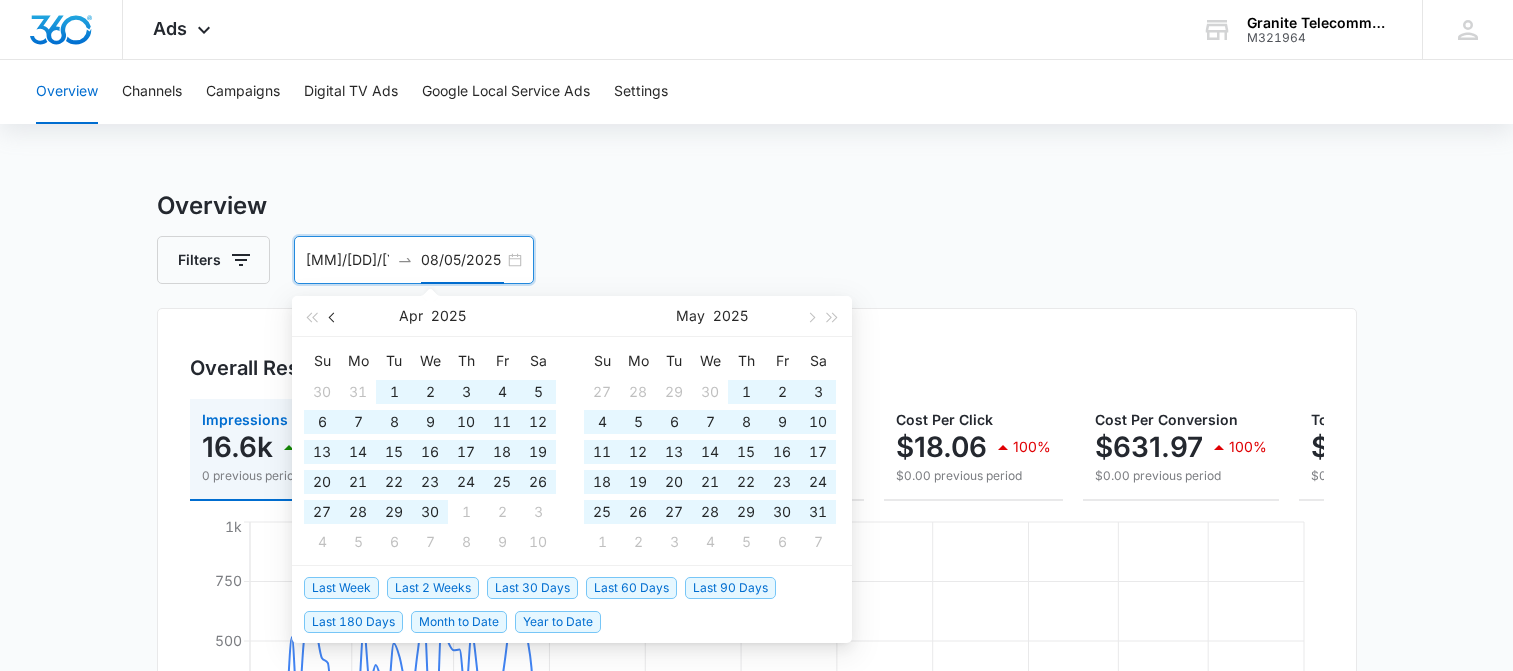 click at bounding box center (333, 316) 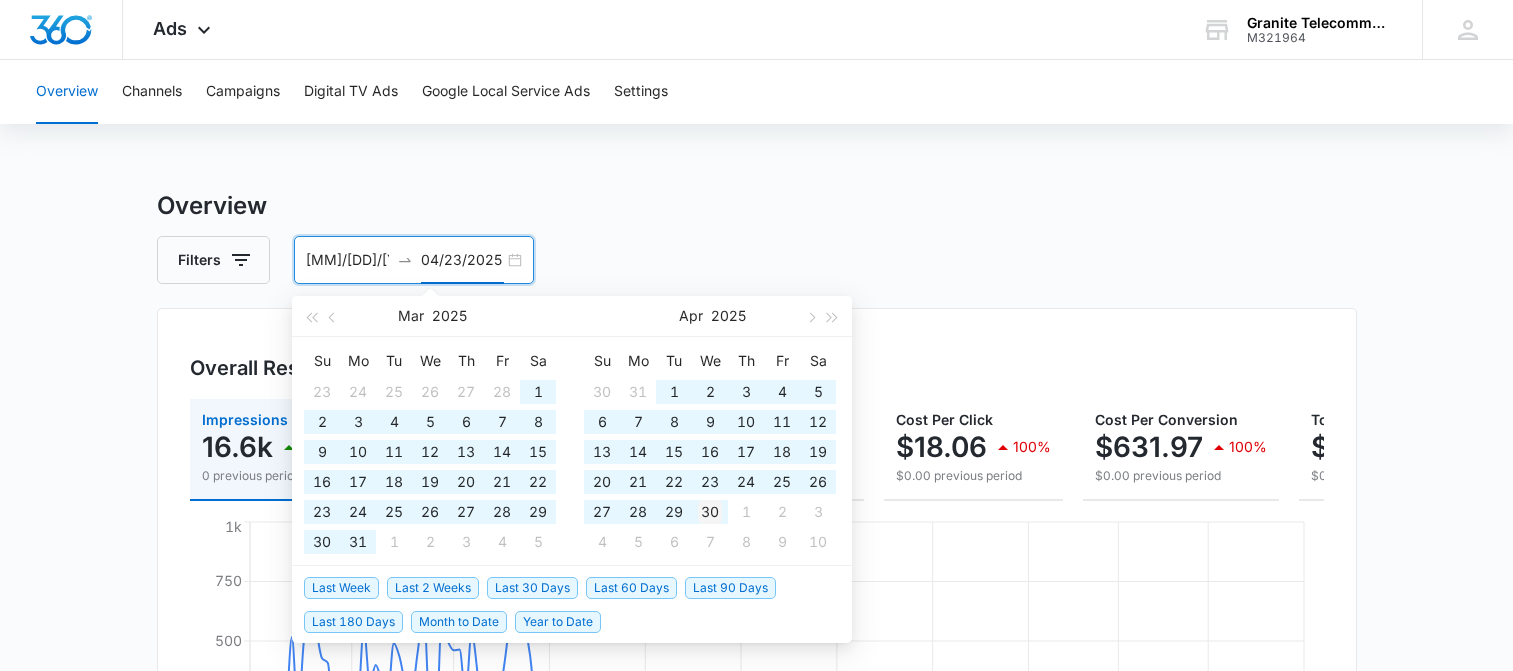 type on "04/30/2025" 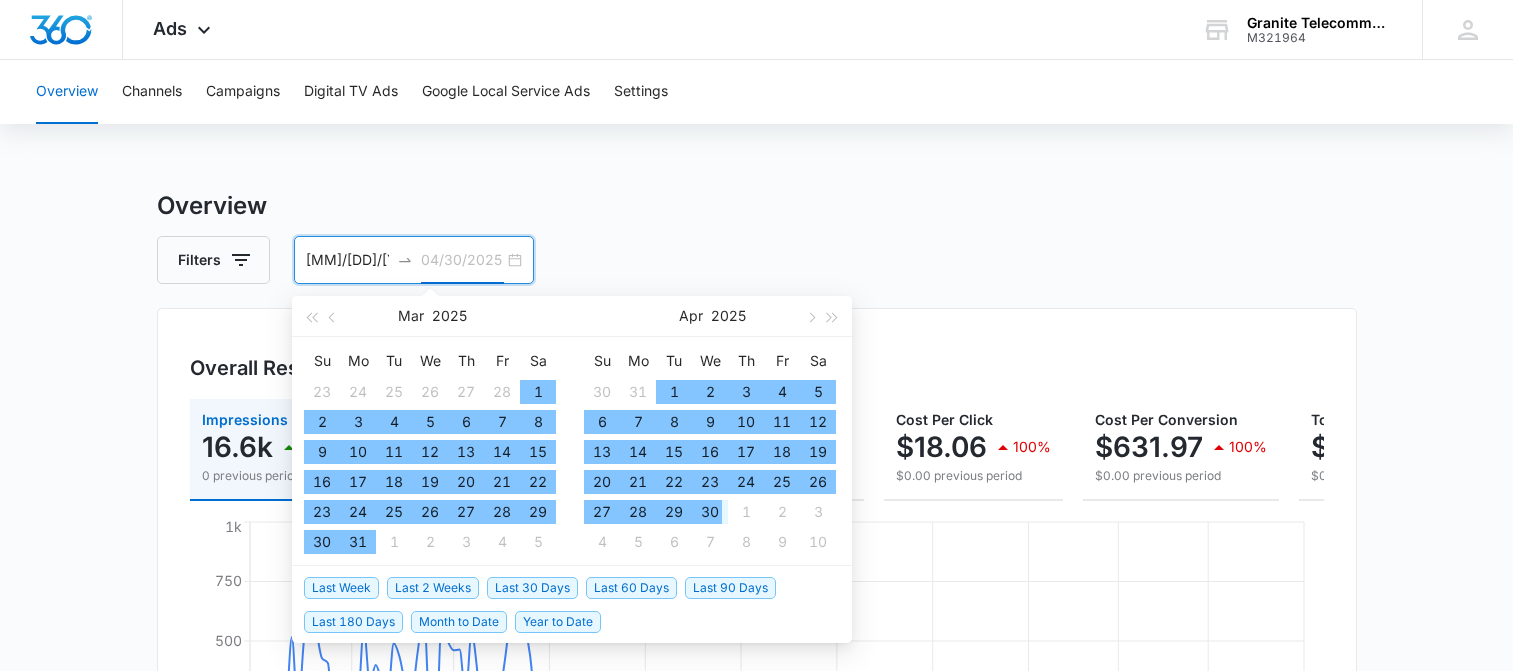 click on "30" at bounding box center [710, 512] 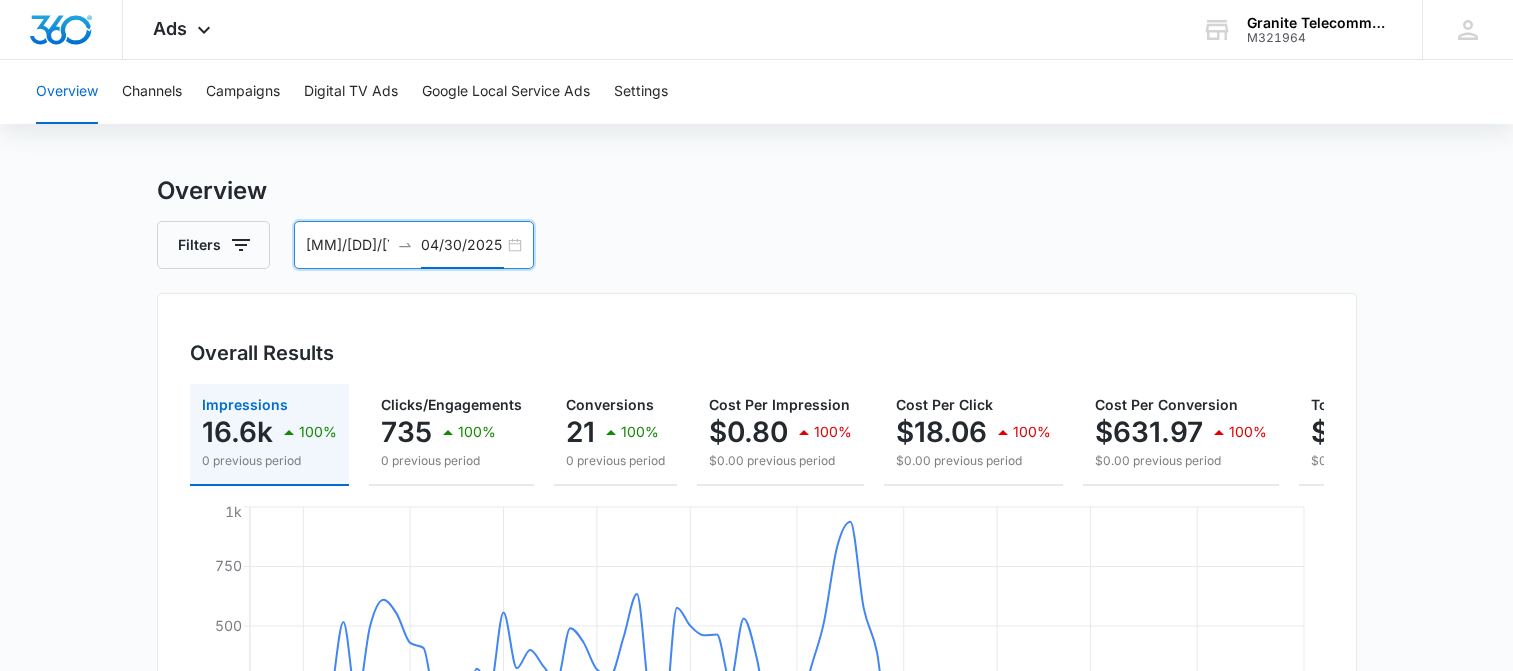 scroll, scrollTop: 0, scrollLeft: 0, axis: both 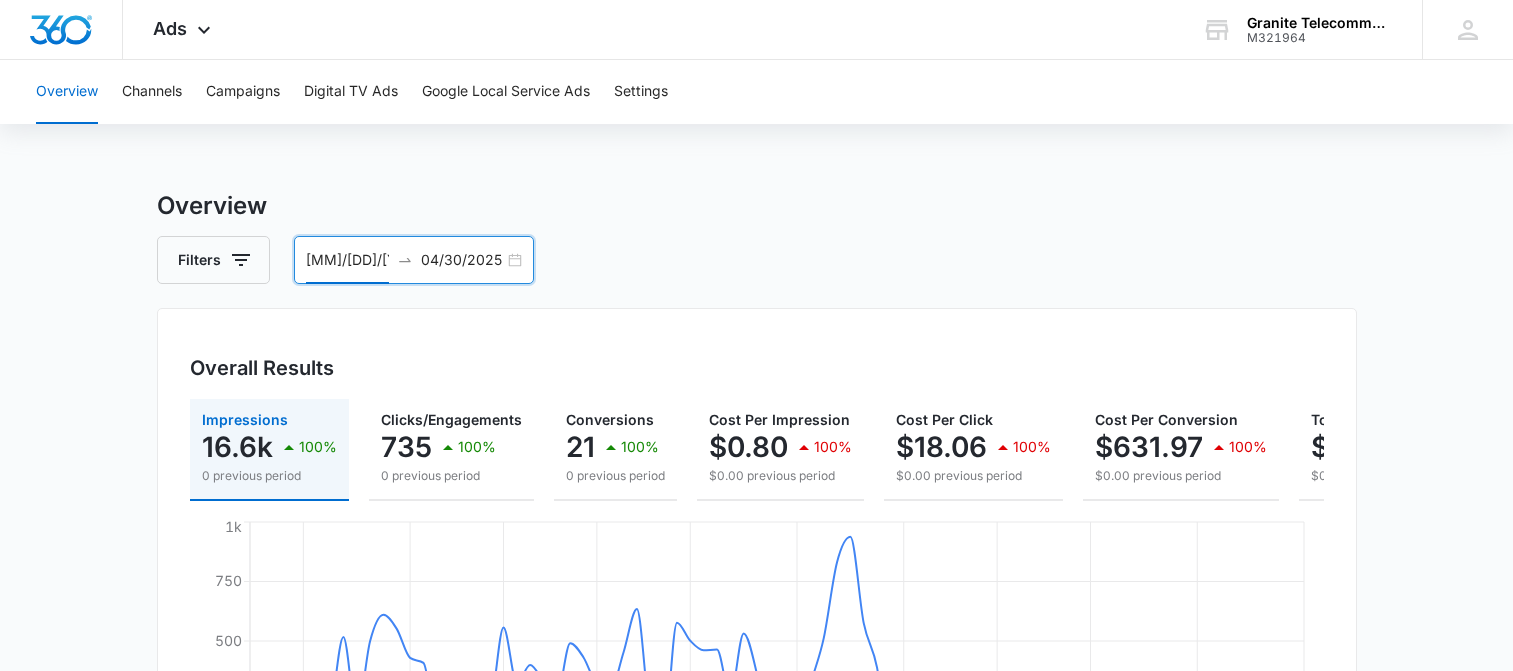 click on "02/10/2025" at bounding box center [347, 260] 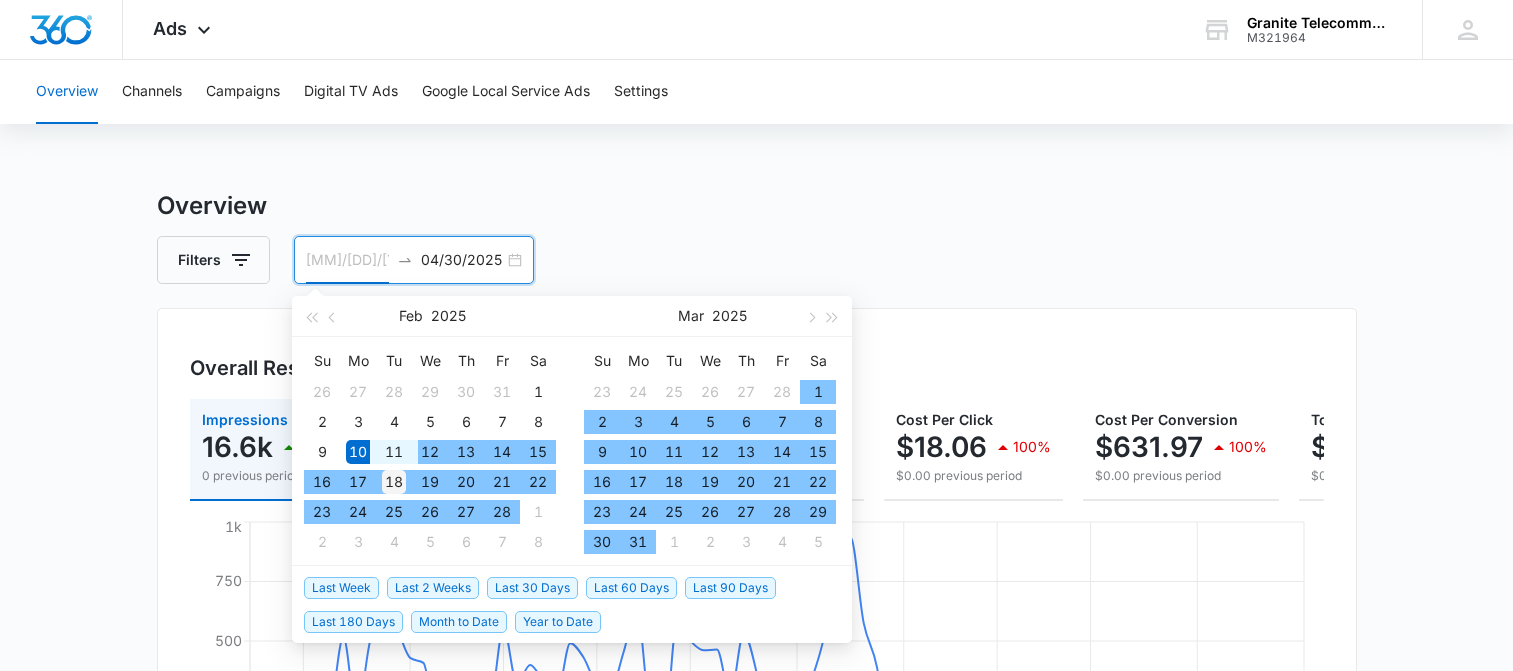 type on "02/18/2025" 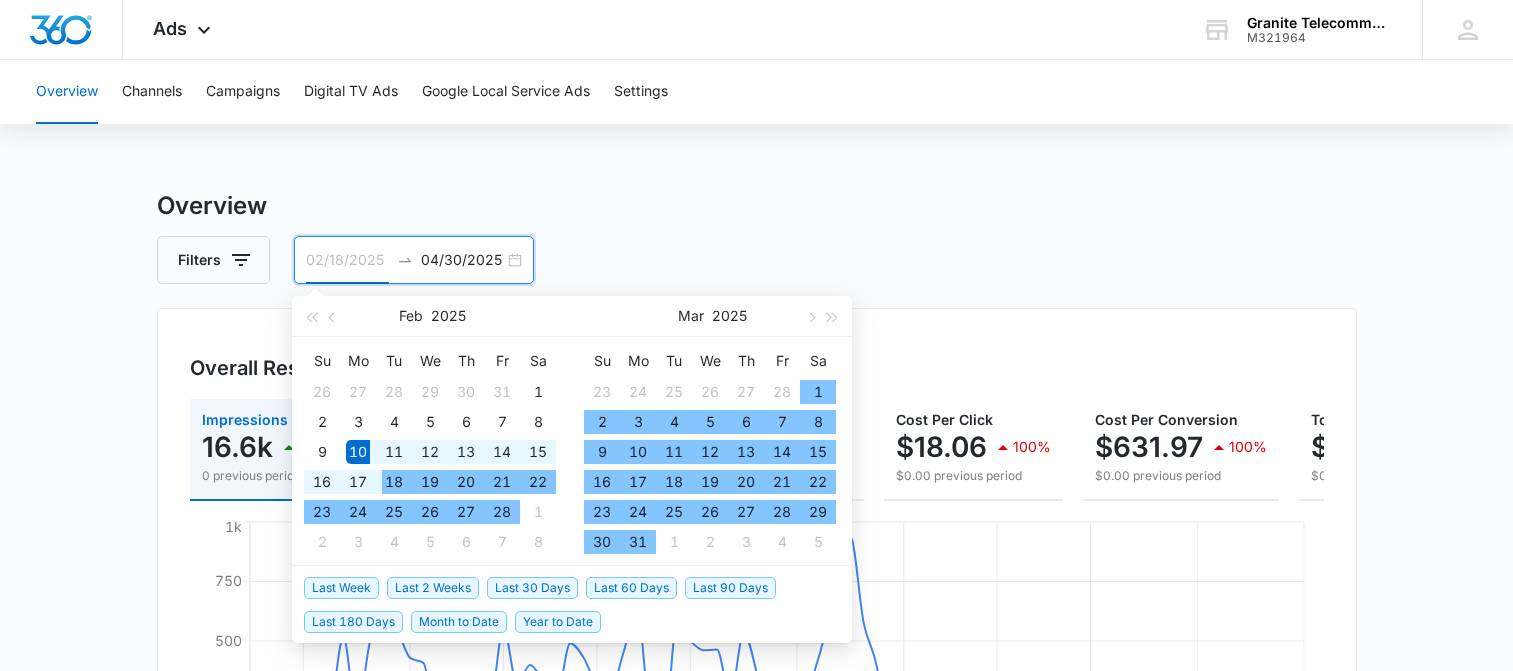 click on "18" at bounding box center [394, 482] 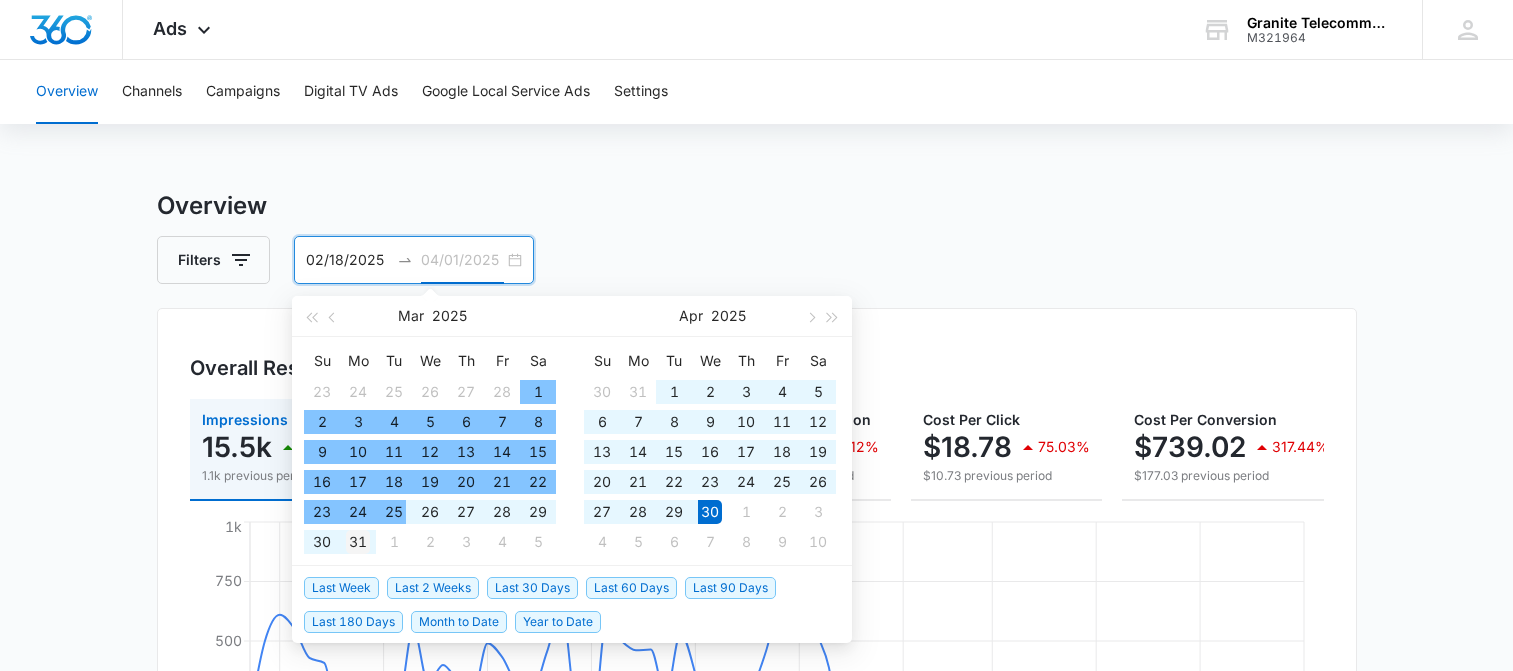 type on "03/31/2025" 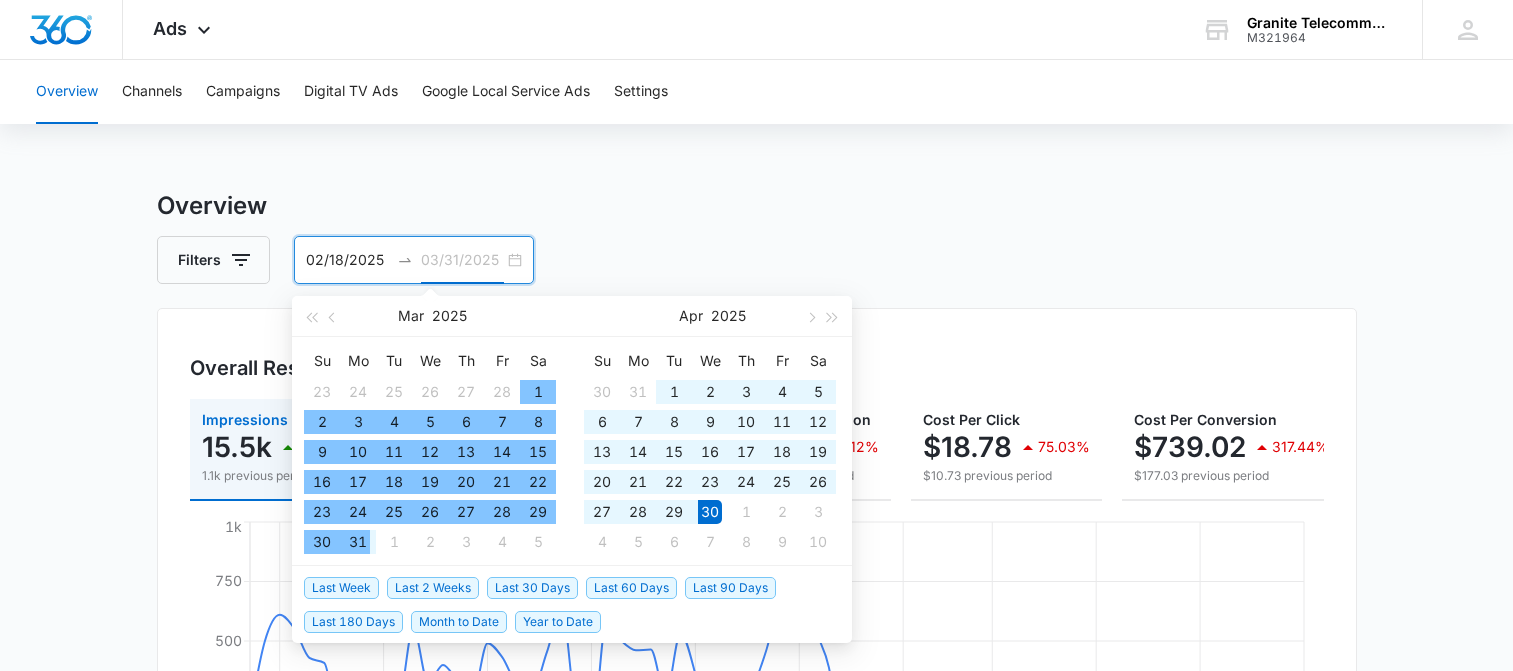click on "31" at bounding box center [358, 542] 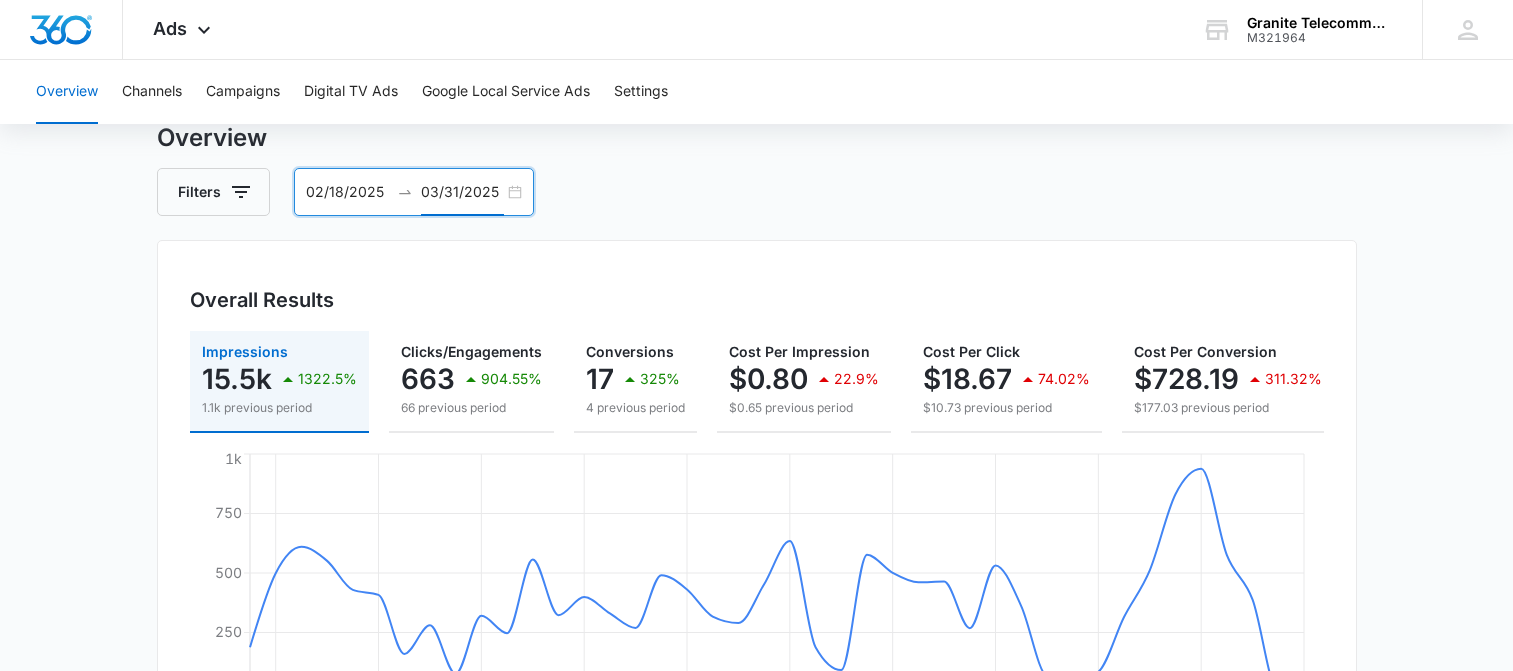 scroll, scrollTop: 168, scrollLeft: 0, axis: vertical 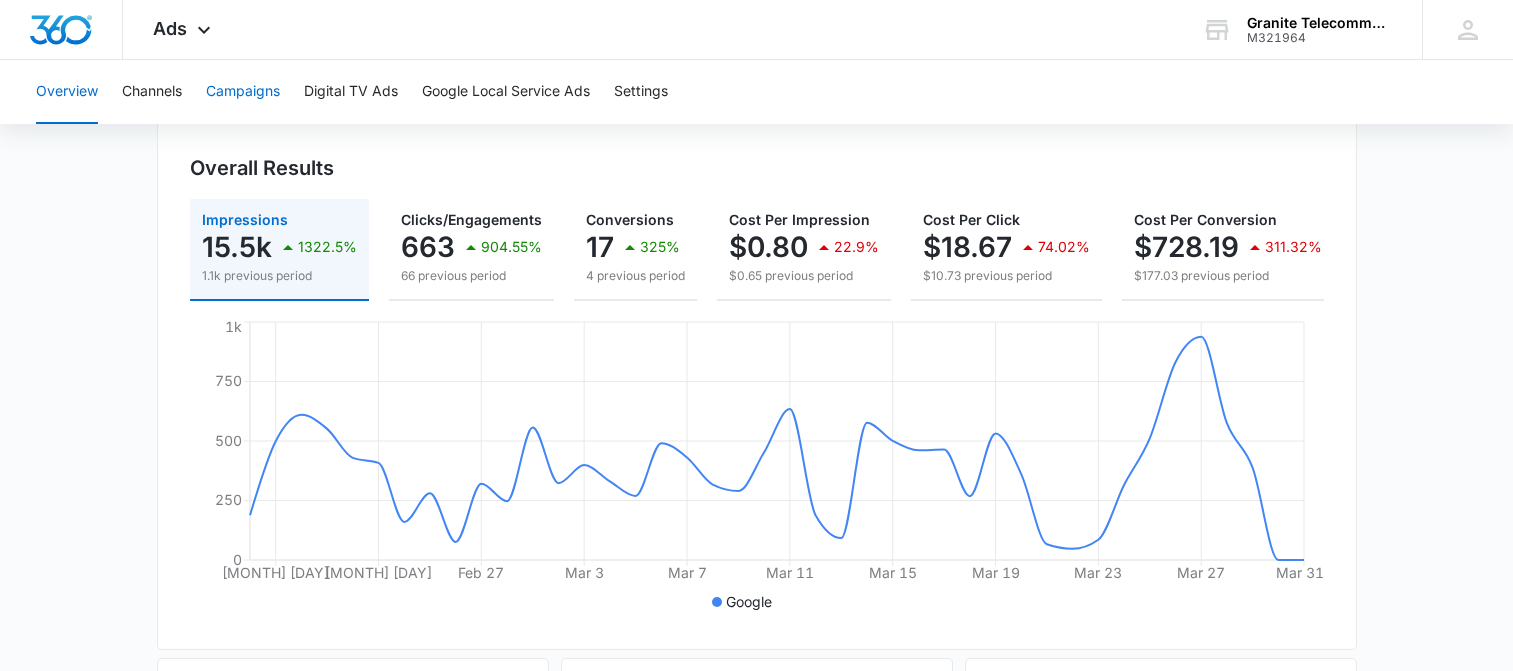 click on "Campaigns" at bounding box center (243, 92) 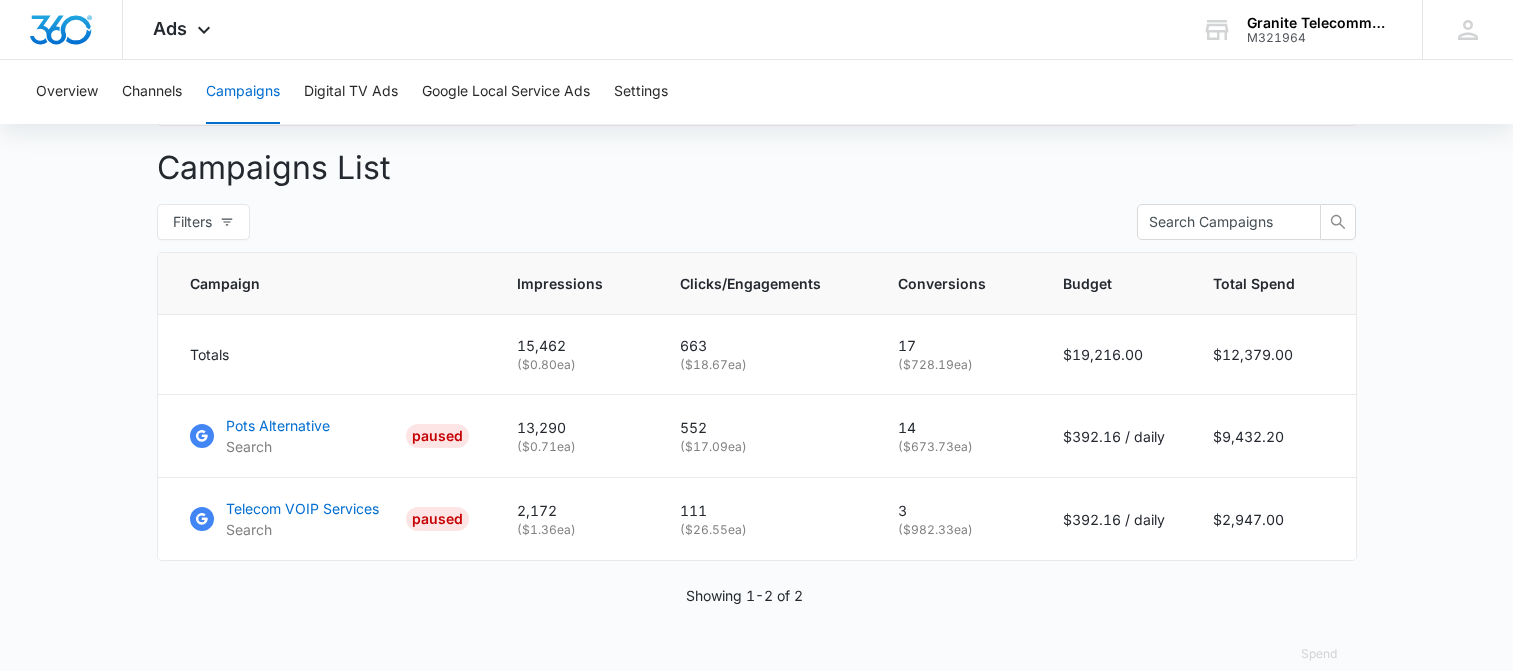 scroll, scrollTop: 770, scrollLeft: 0, axis: vertical 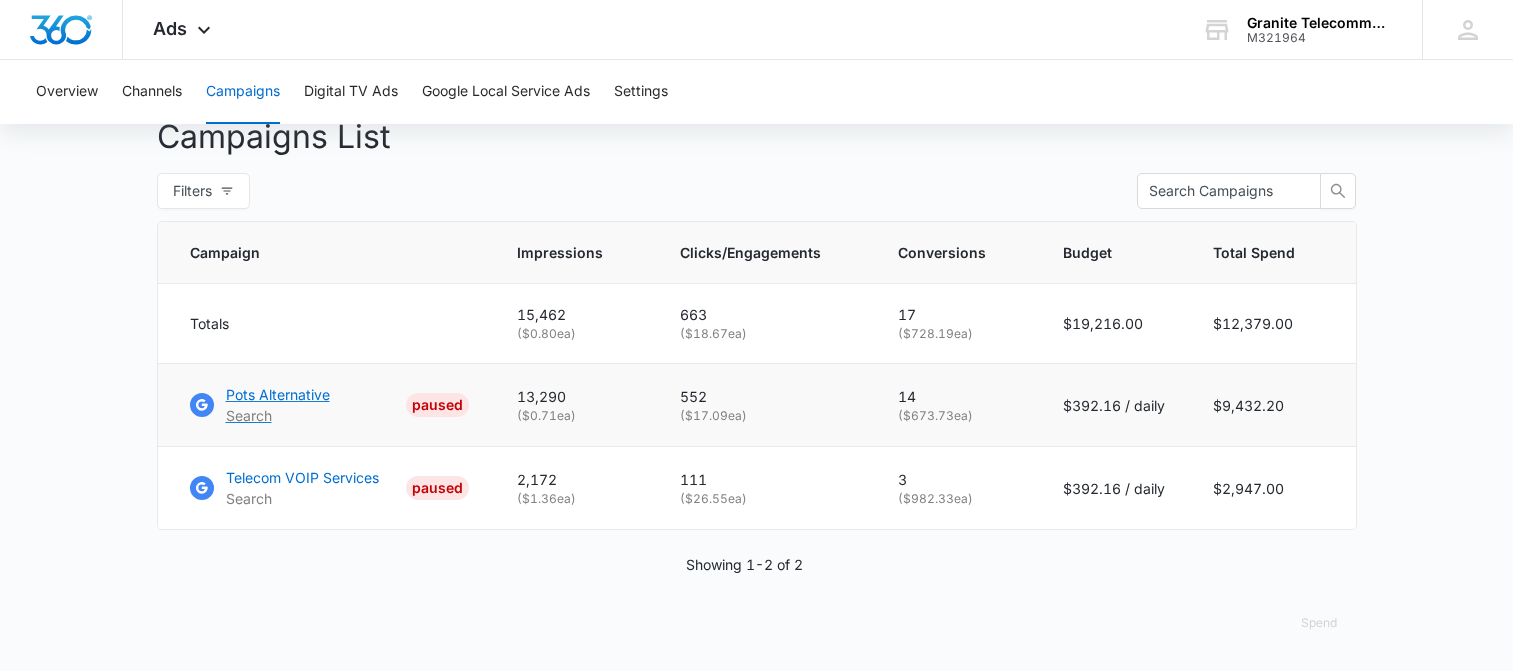 click on "Pots Alternative" at bounding box center [278, 394] 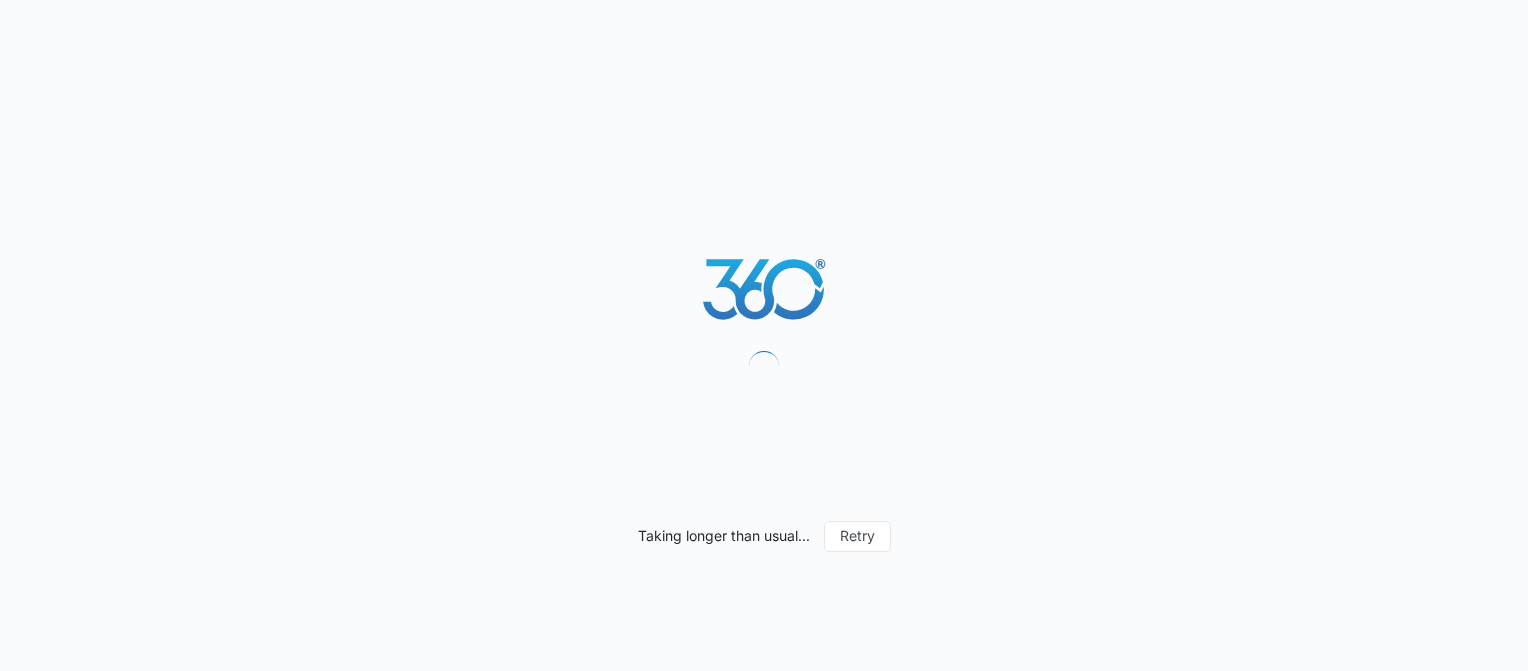 scroll, scrollTop: 0, scrollLeft: 0, axis: both 